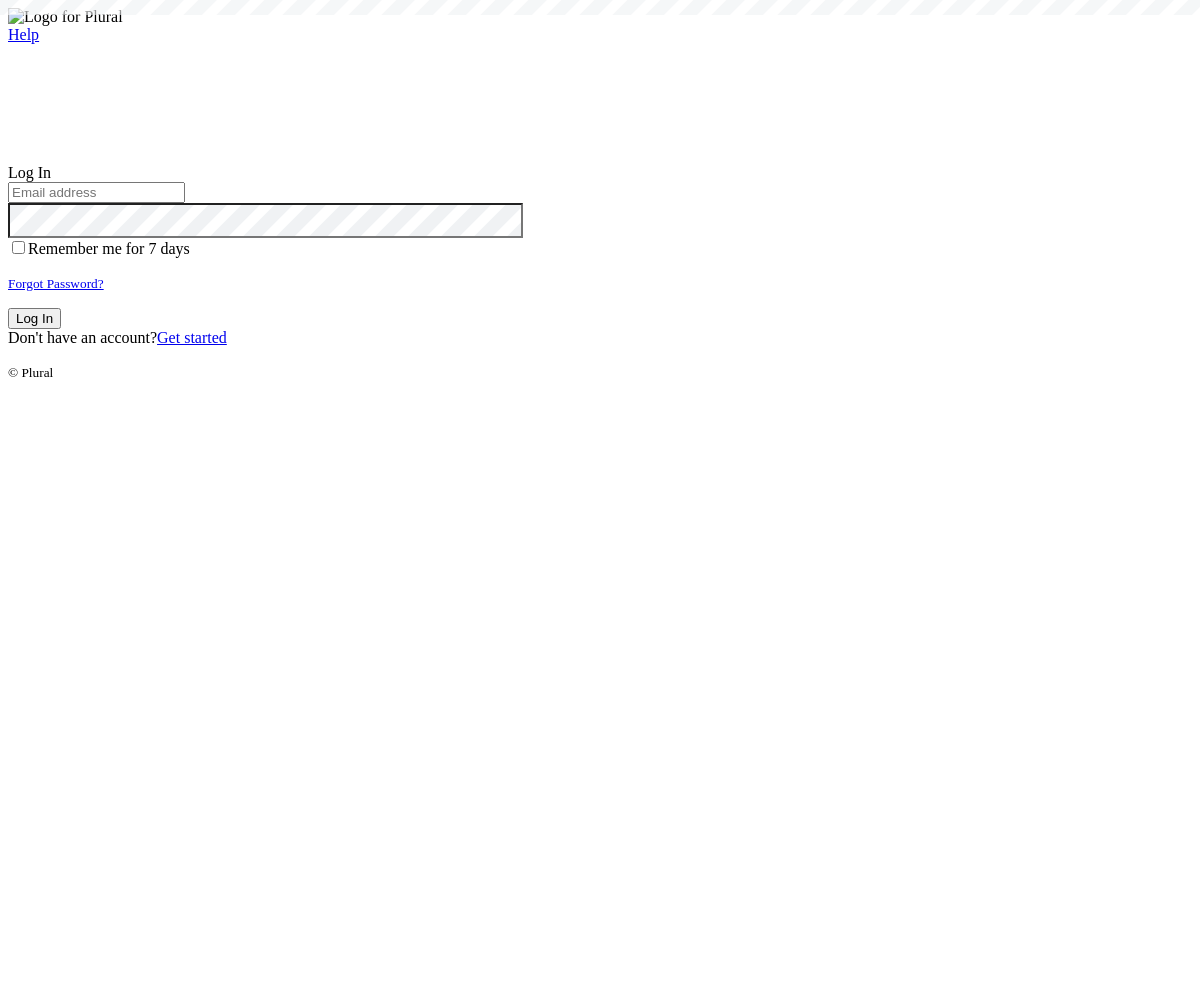 scroll, scrollTop: 0, scrollLeft: 0, axis: both 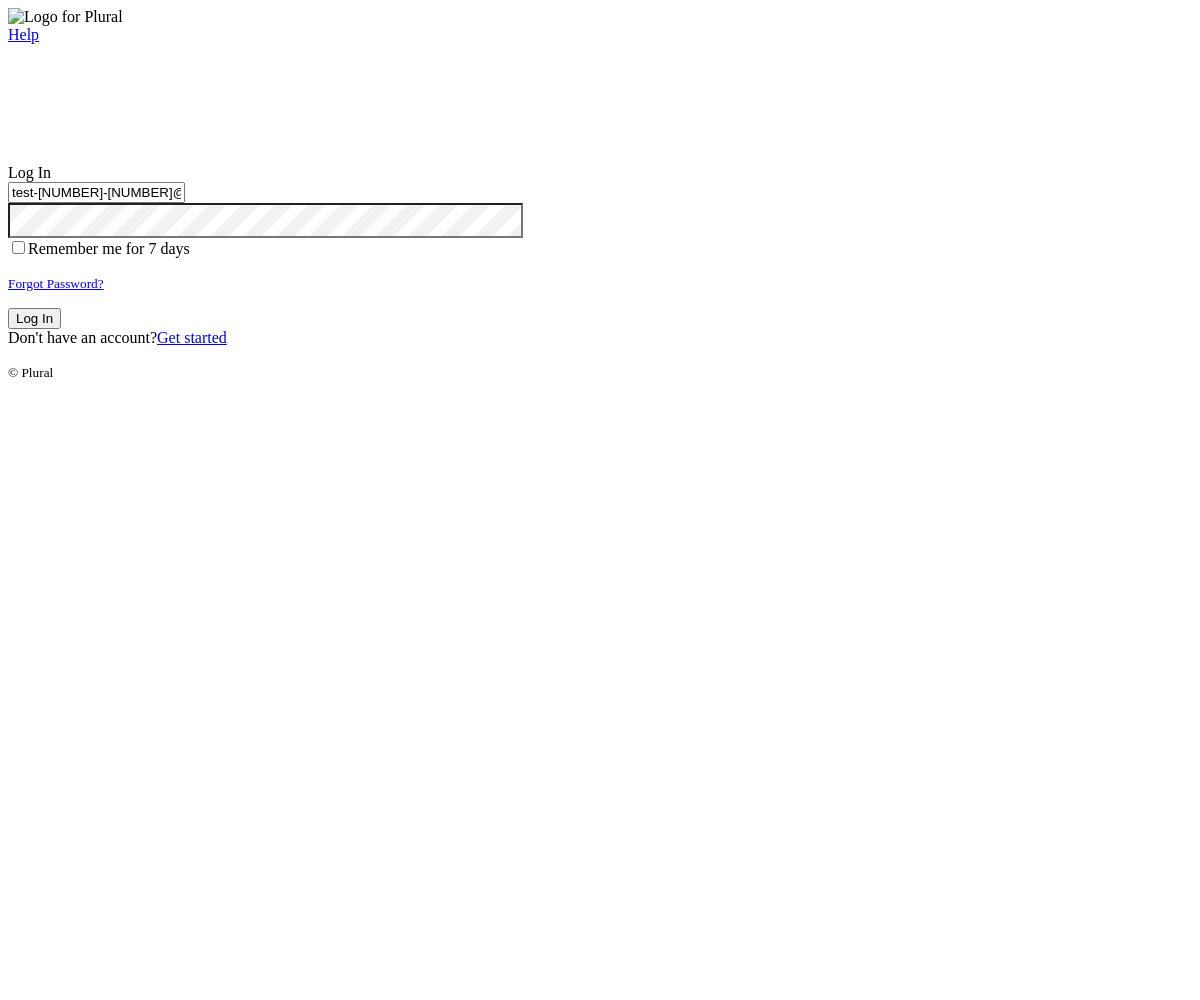 type on "test-1754405449-3@civiceagle.com" 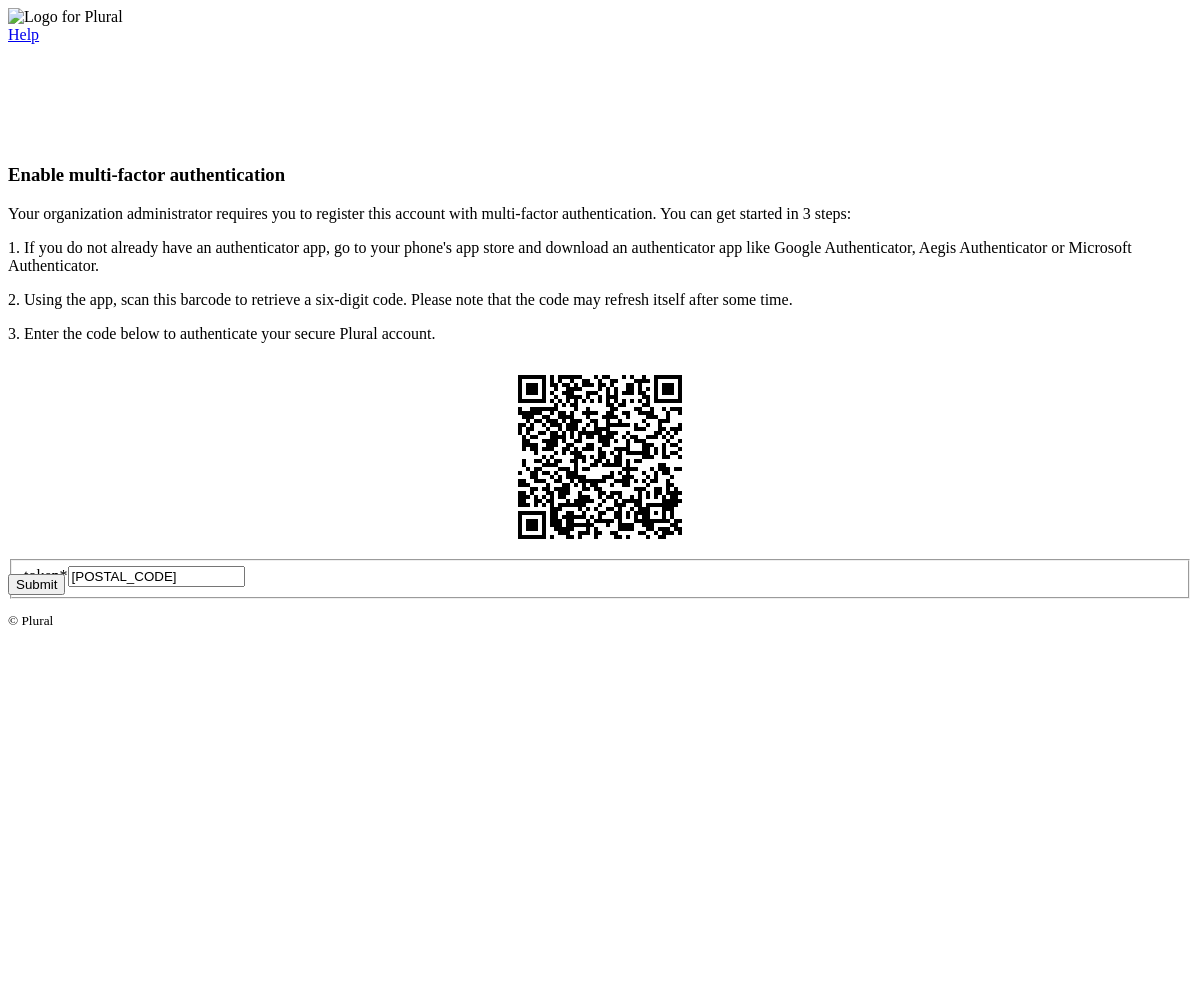 type on "610027" 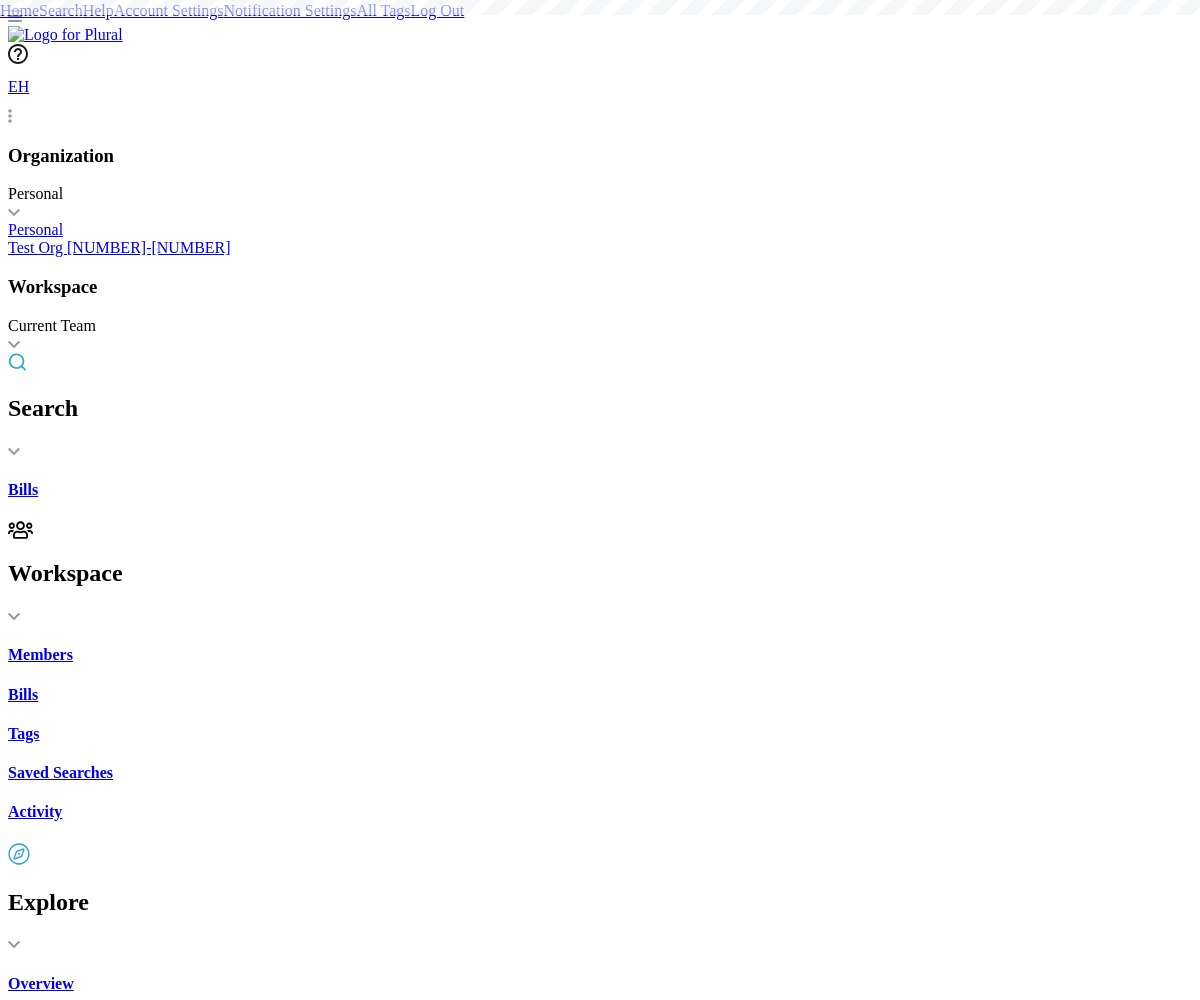 scroll, scrollTop: 0, scrollLeft: 0, axis: both 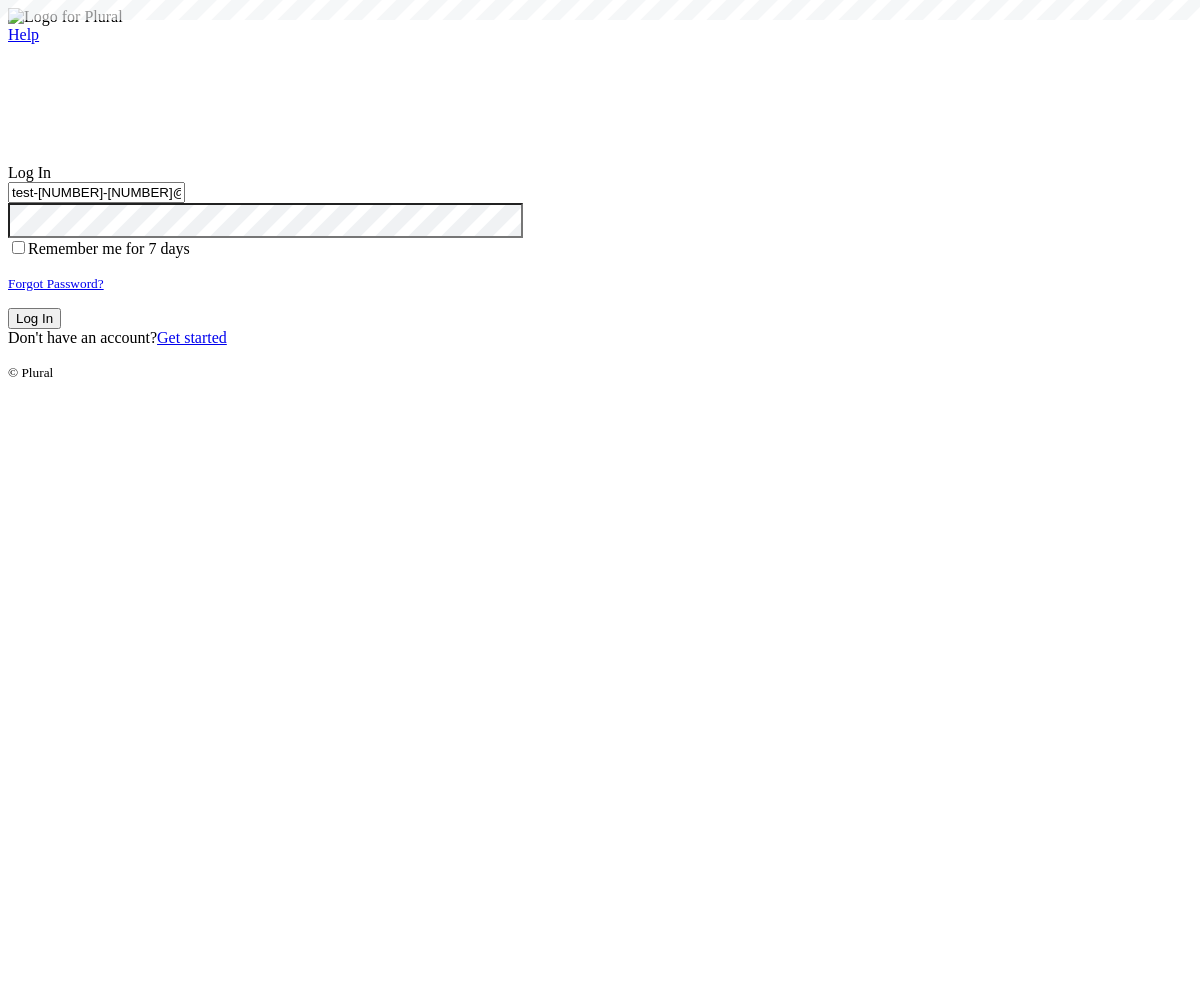 type on "test-1754405449-3@civiceagle.com" 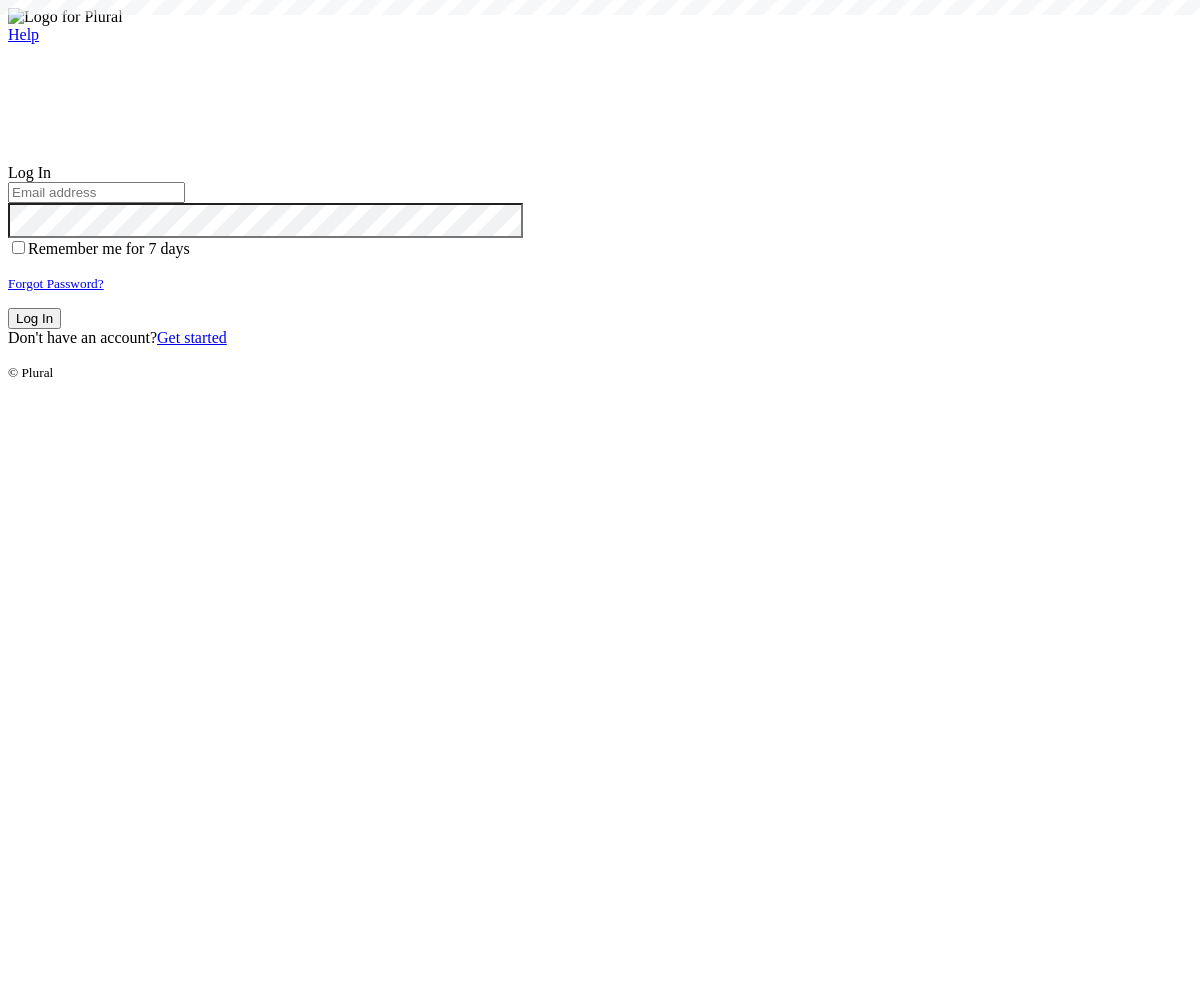 scroll, scrollTop: 0, scrollLeft: 0, axis: both 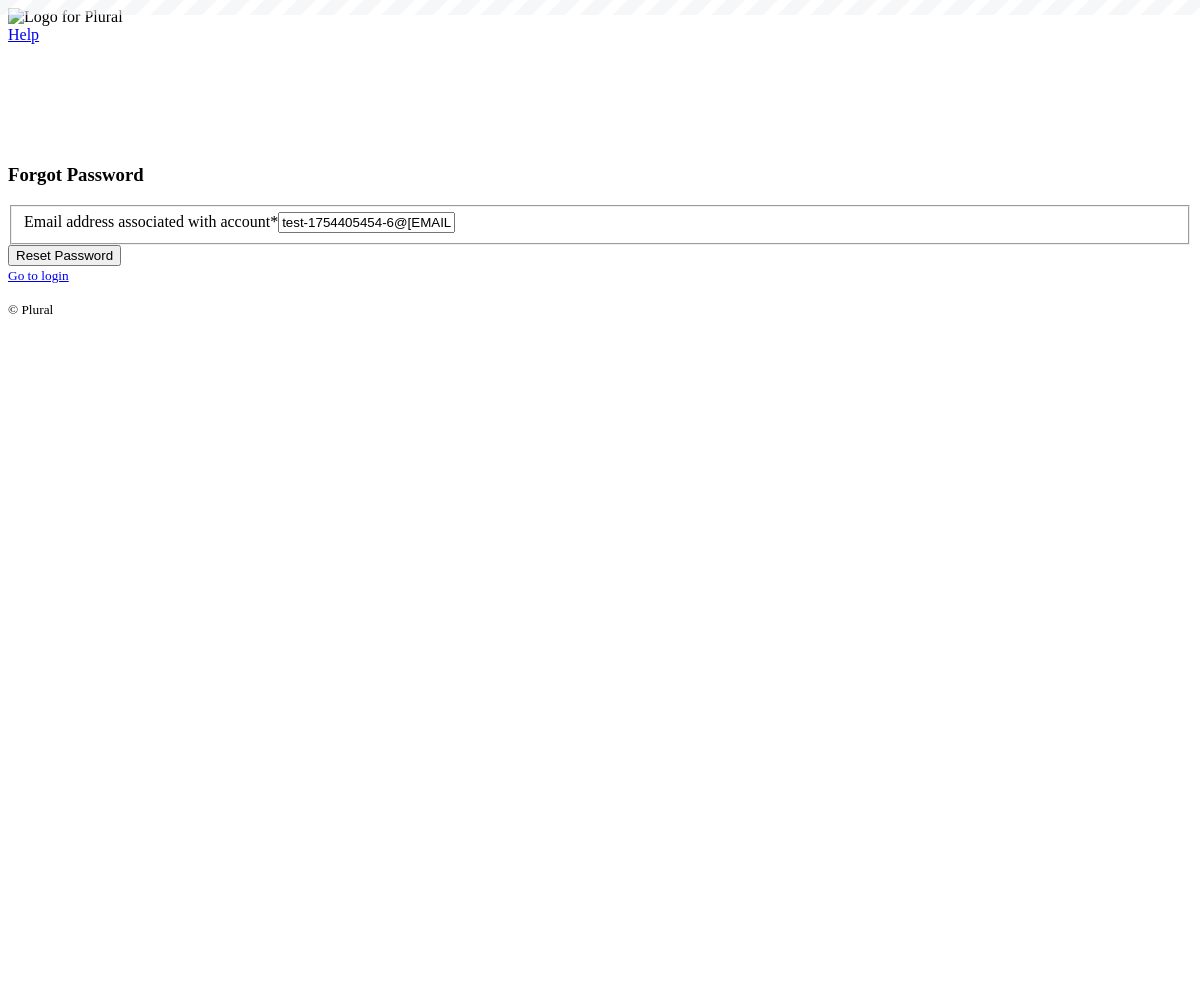 type on "test-[NUMBER]@[DOMAIN]" 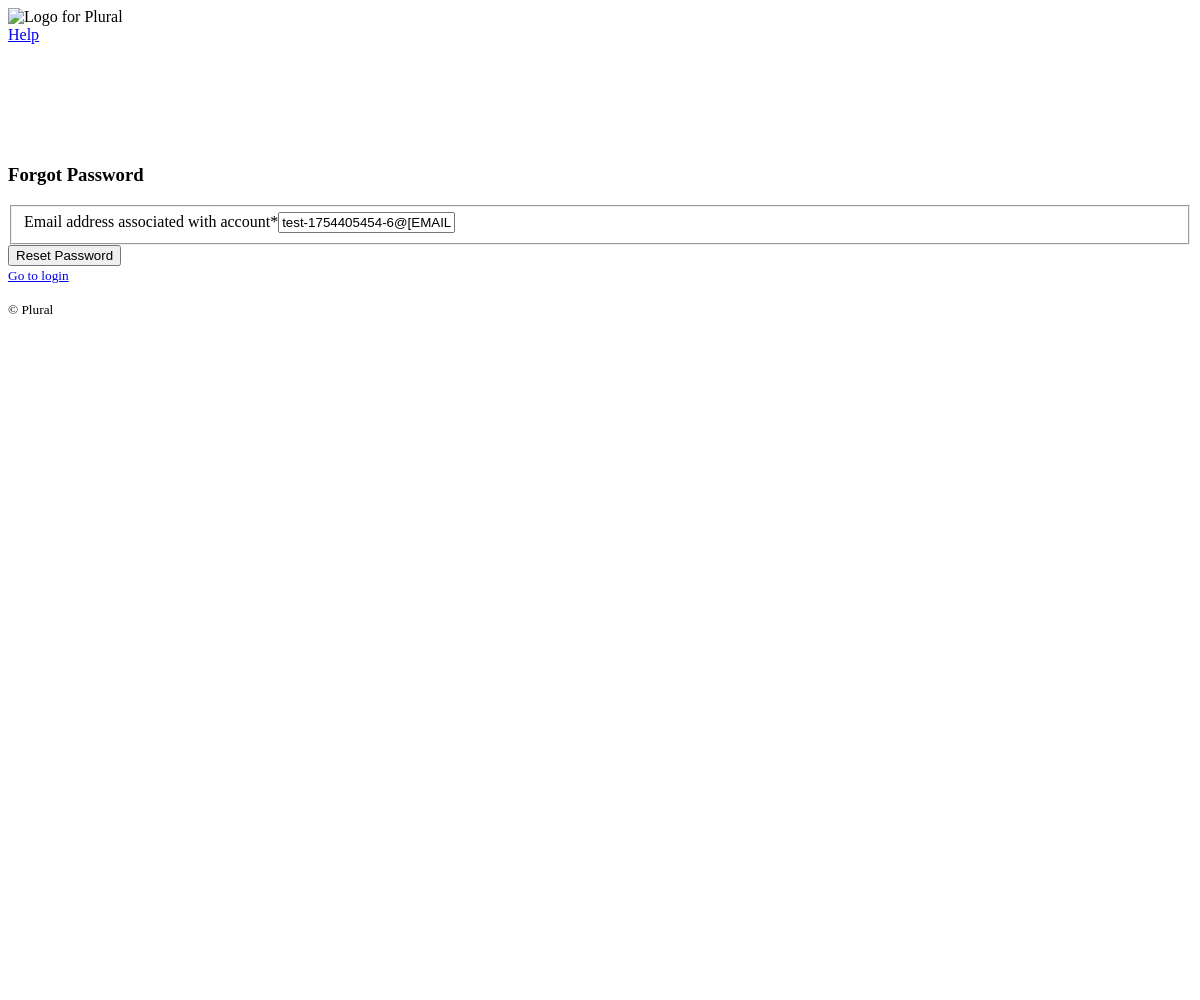 click on "Reset Password" at bounding box center [64, 255] 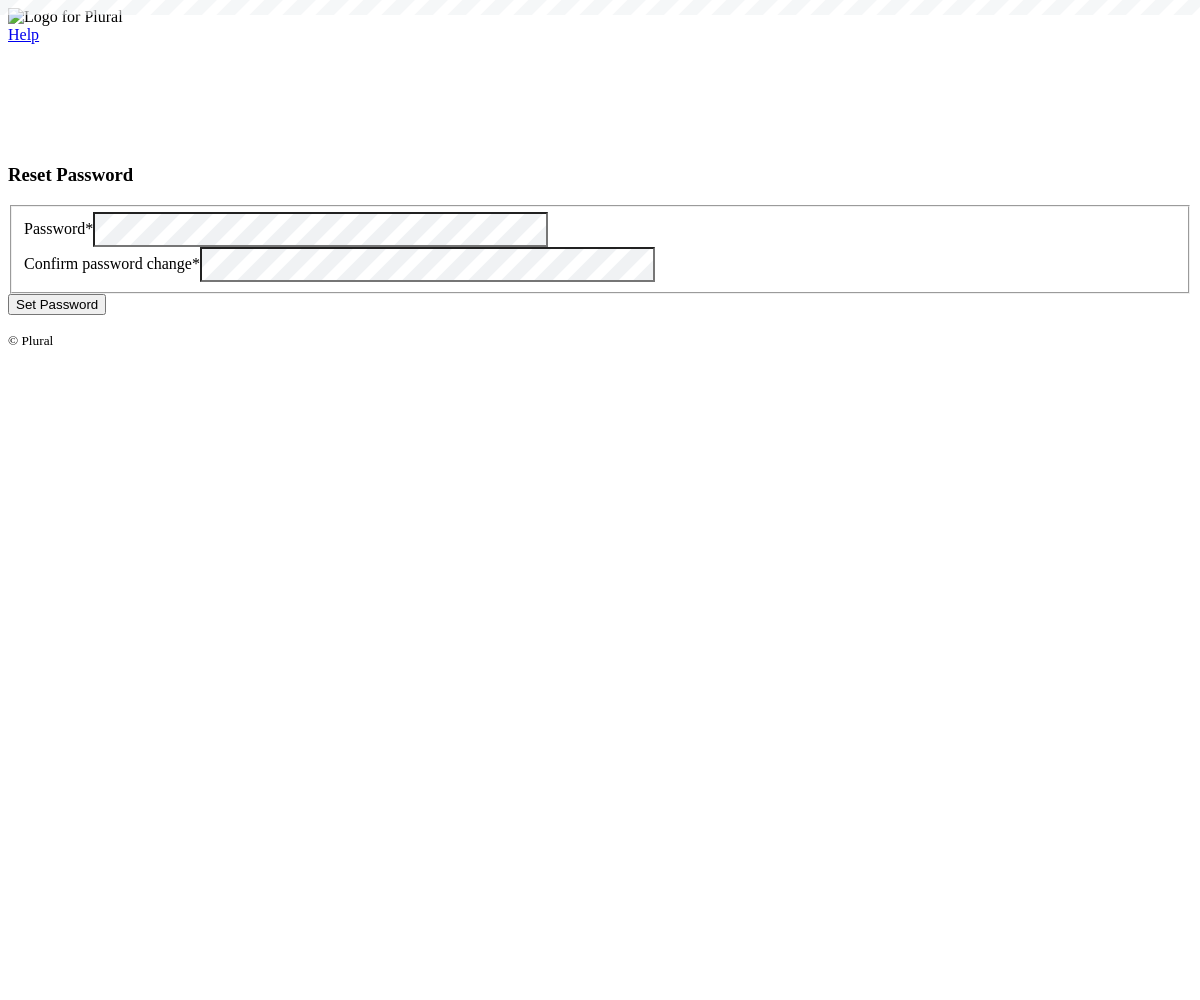scroll, scrollTop: 0, scrollLeft: 0, axis: both 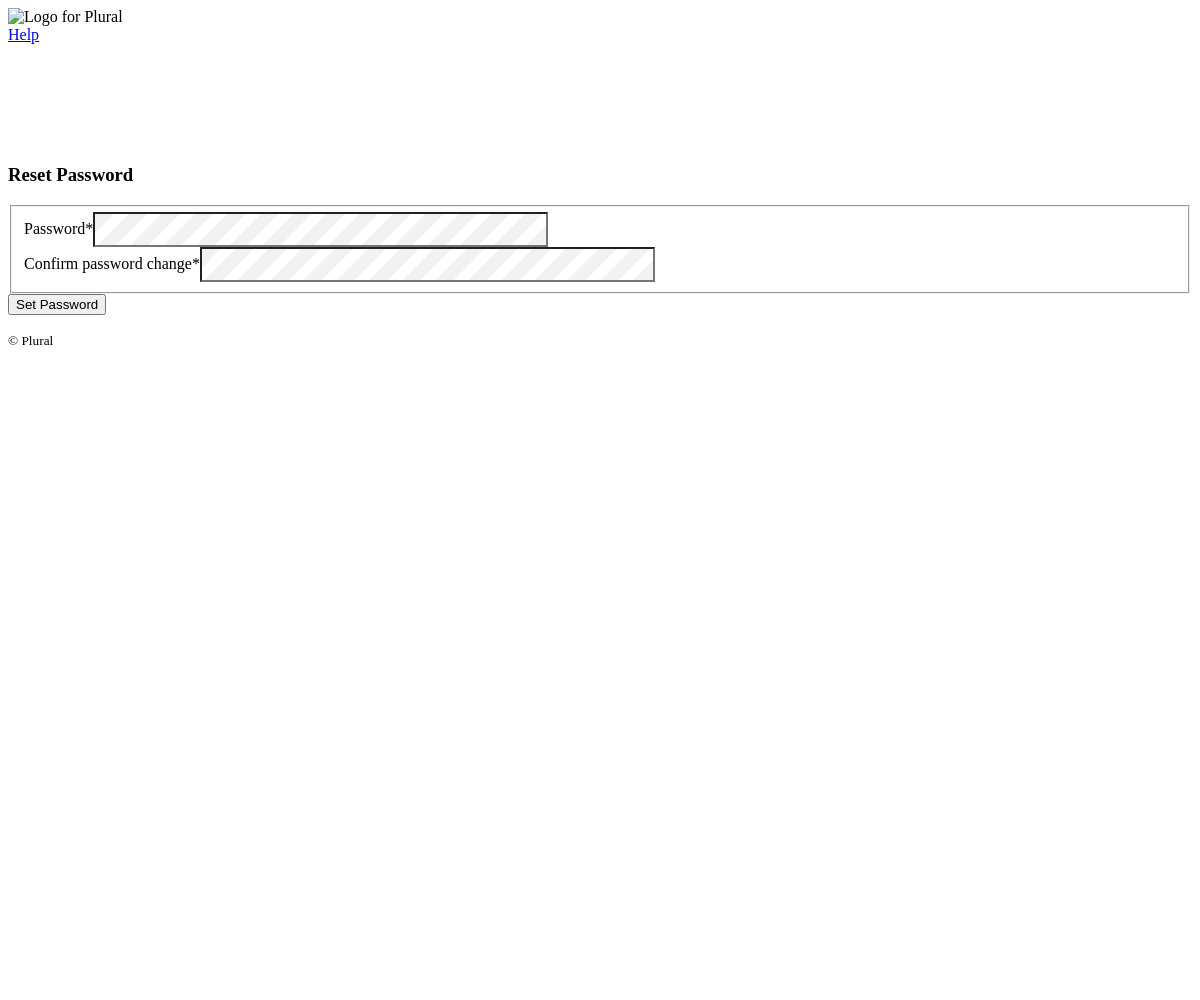 click on "Set Password" at bounding box center (57, 304) 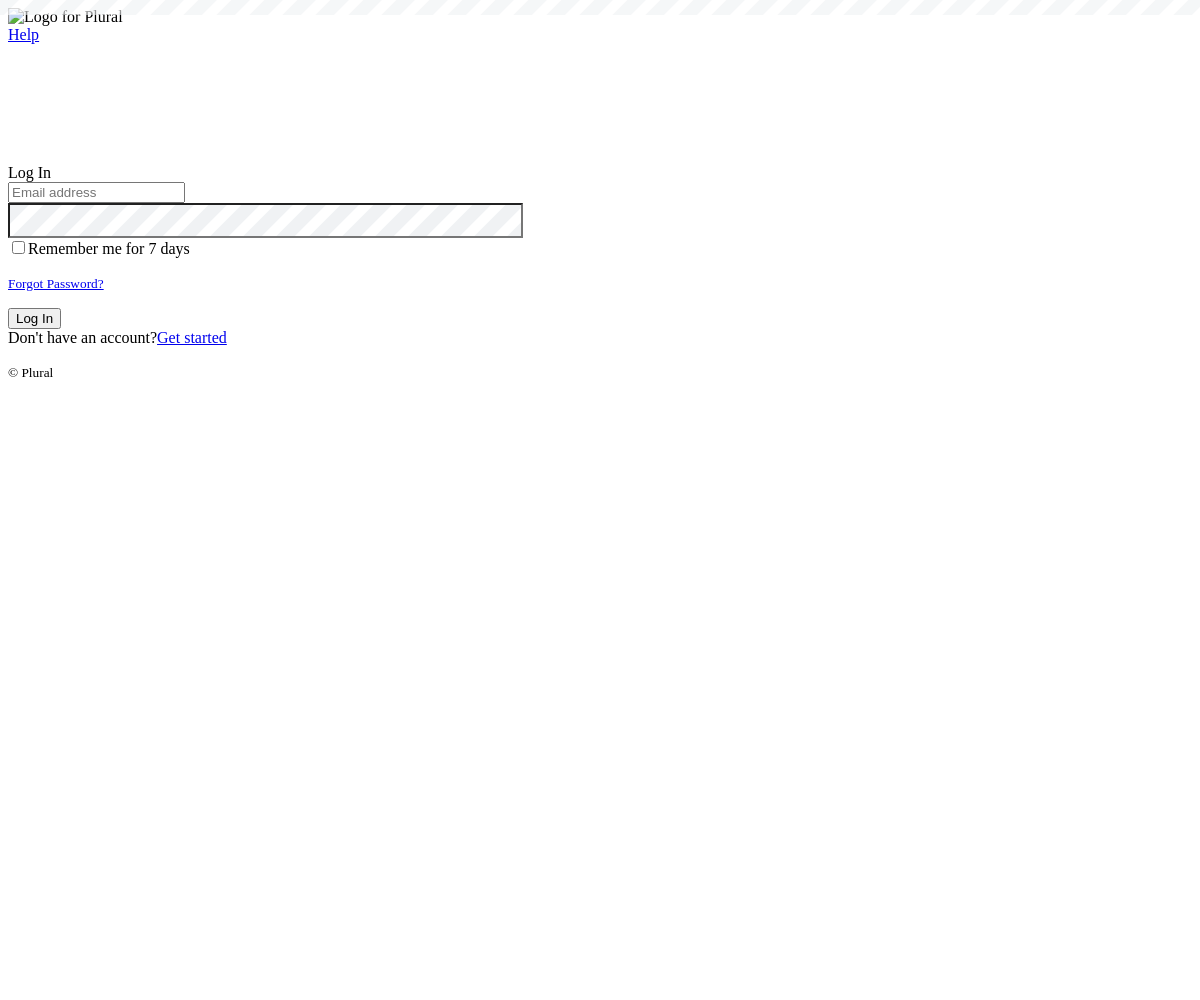 scroll, scrollTop: 0, scrollLeft: 0, axis: both 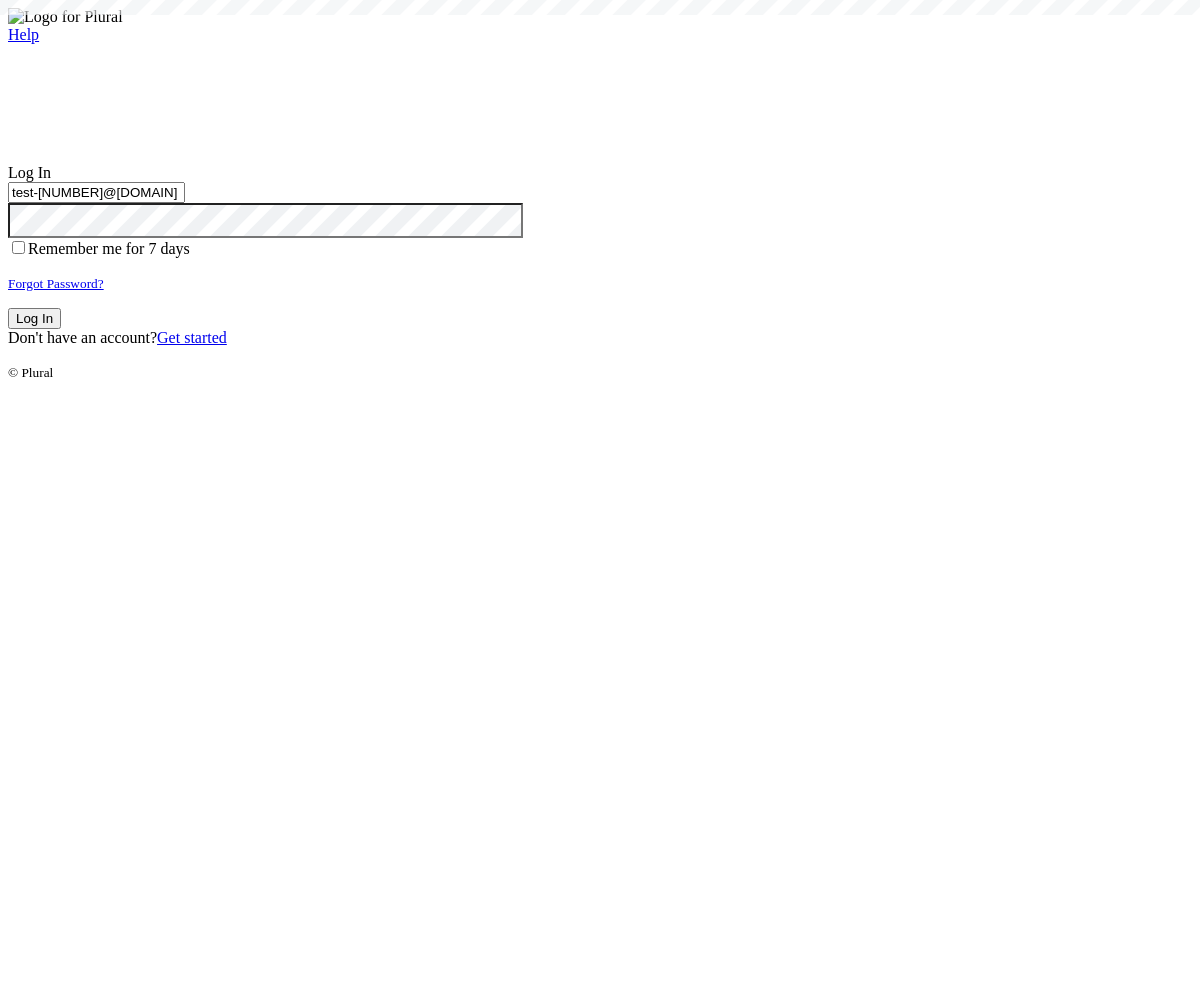 type on "test-[NUMBER]@[DOMAIN]" 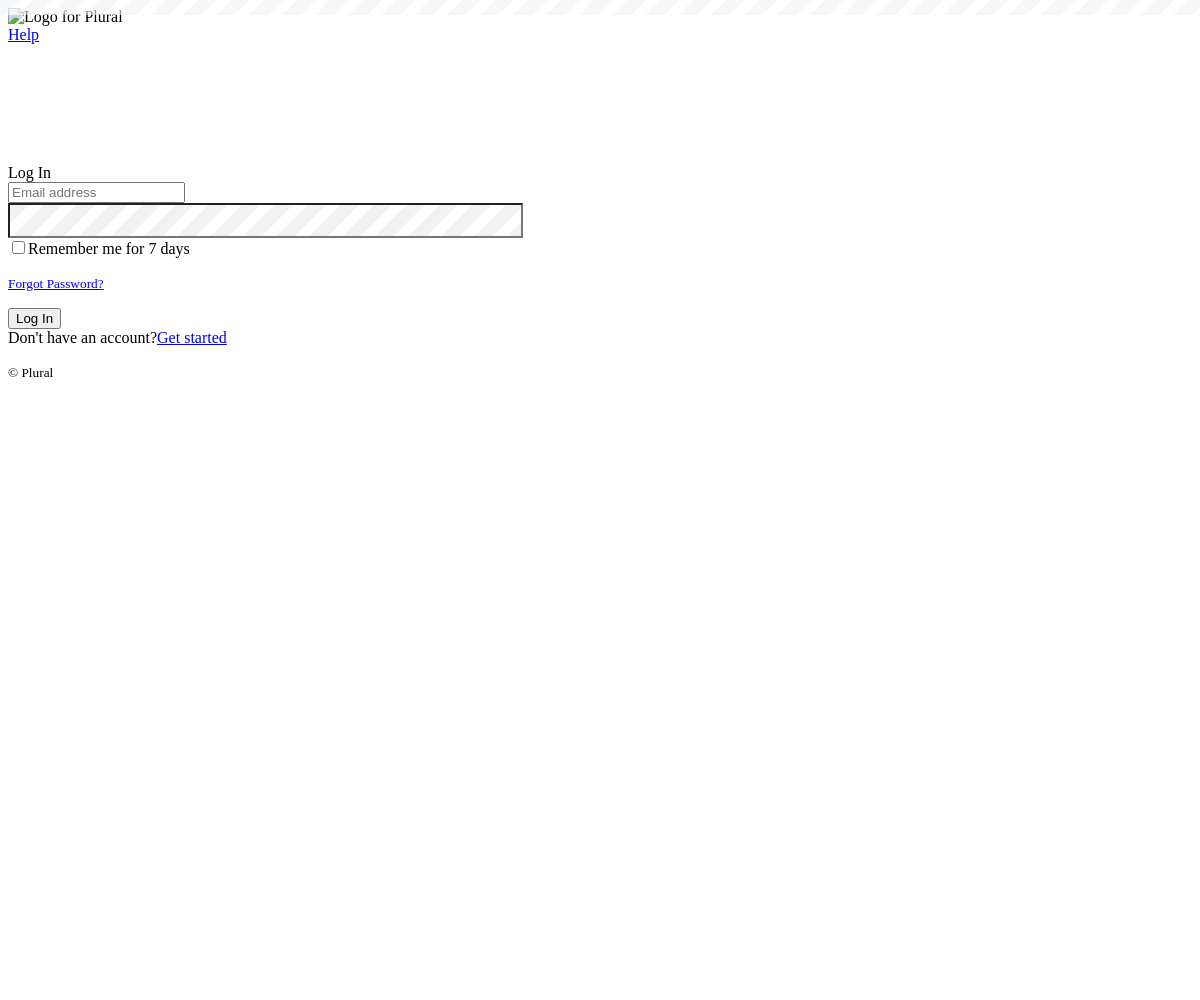 scroll, scrollTop: 0, scrollLeft: 0, axis: both 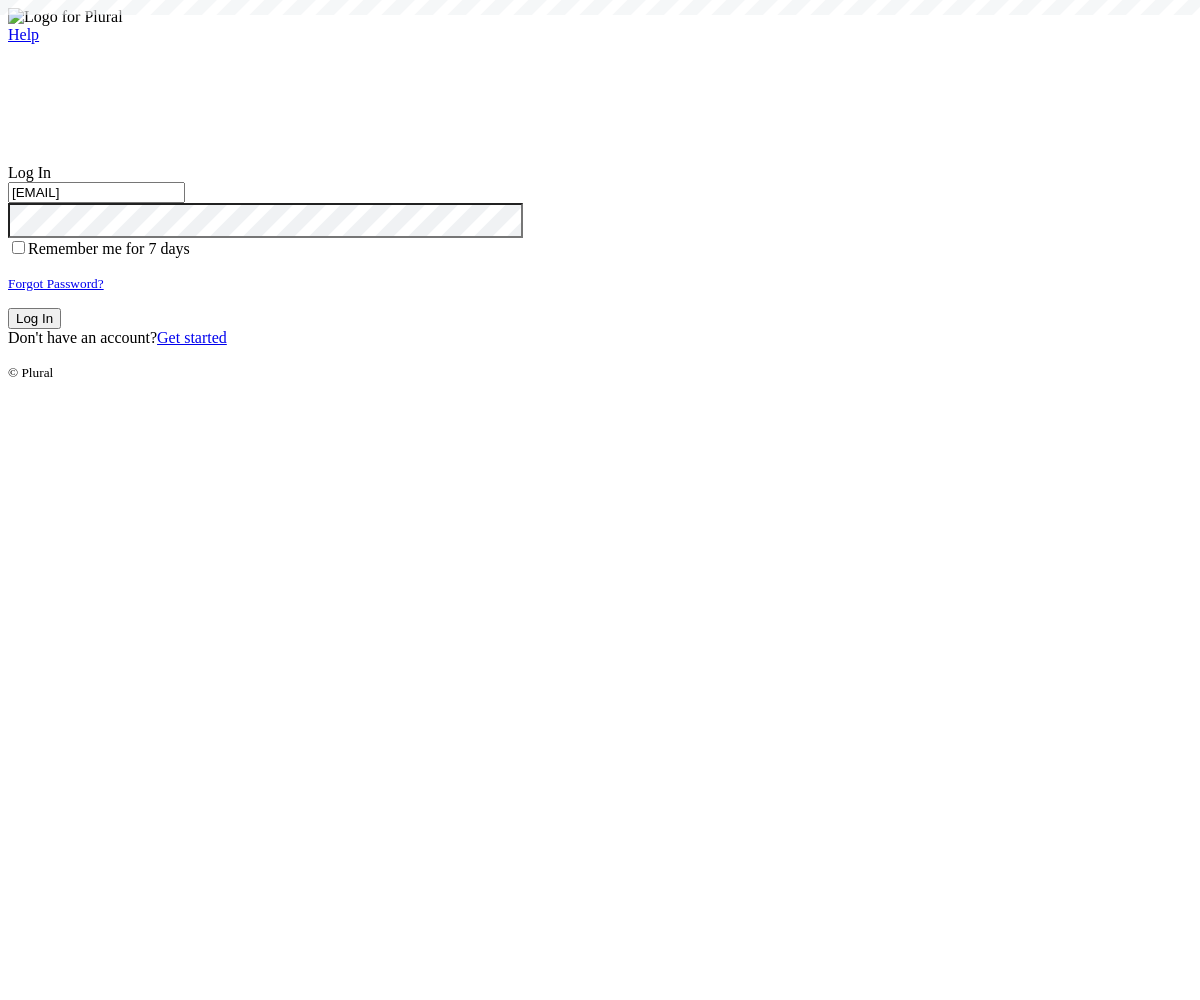 type on "[EMAIL]" 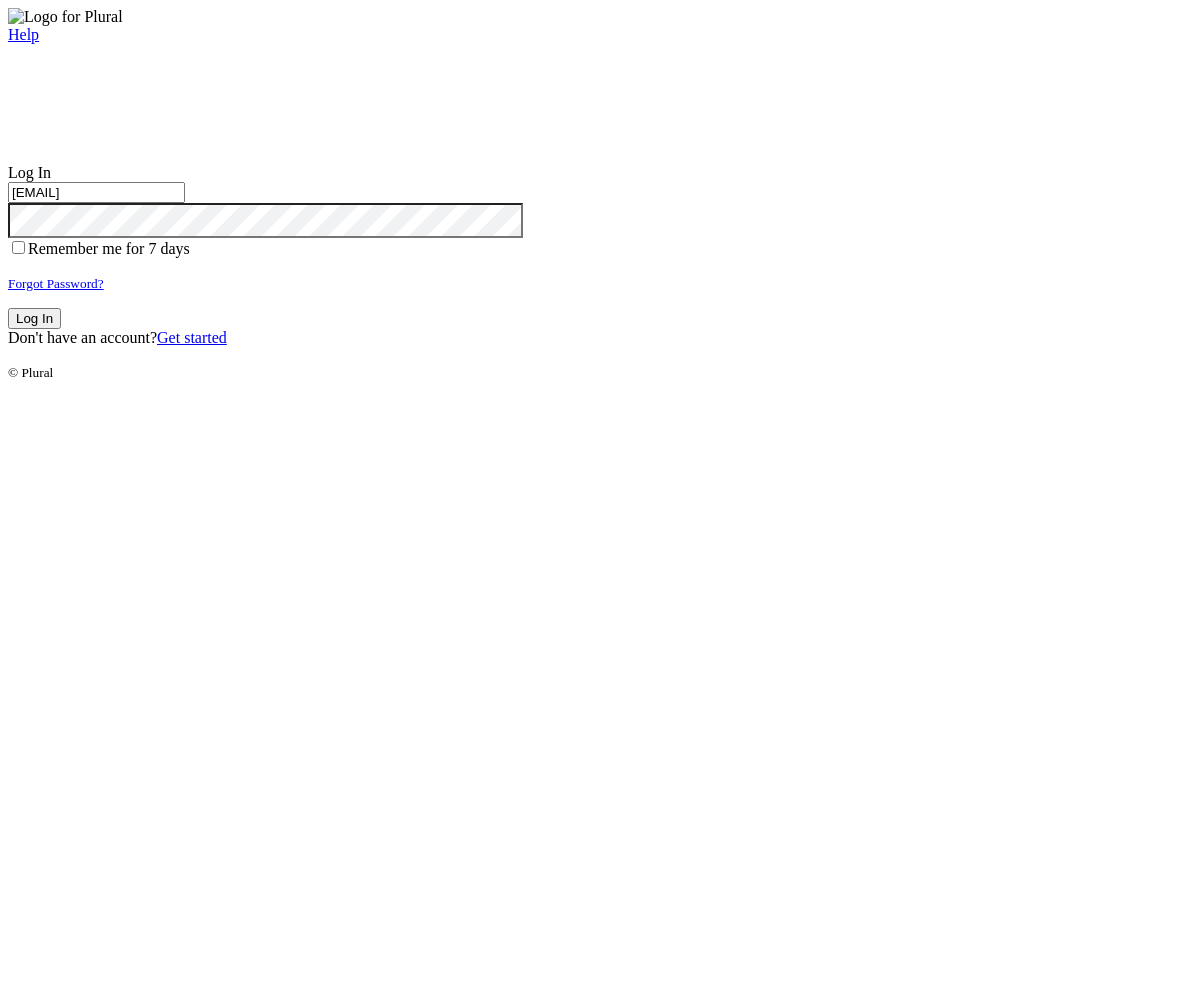 click on "Log In" at bounding box center (34, 318) 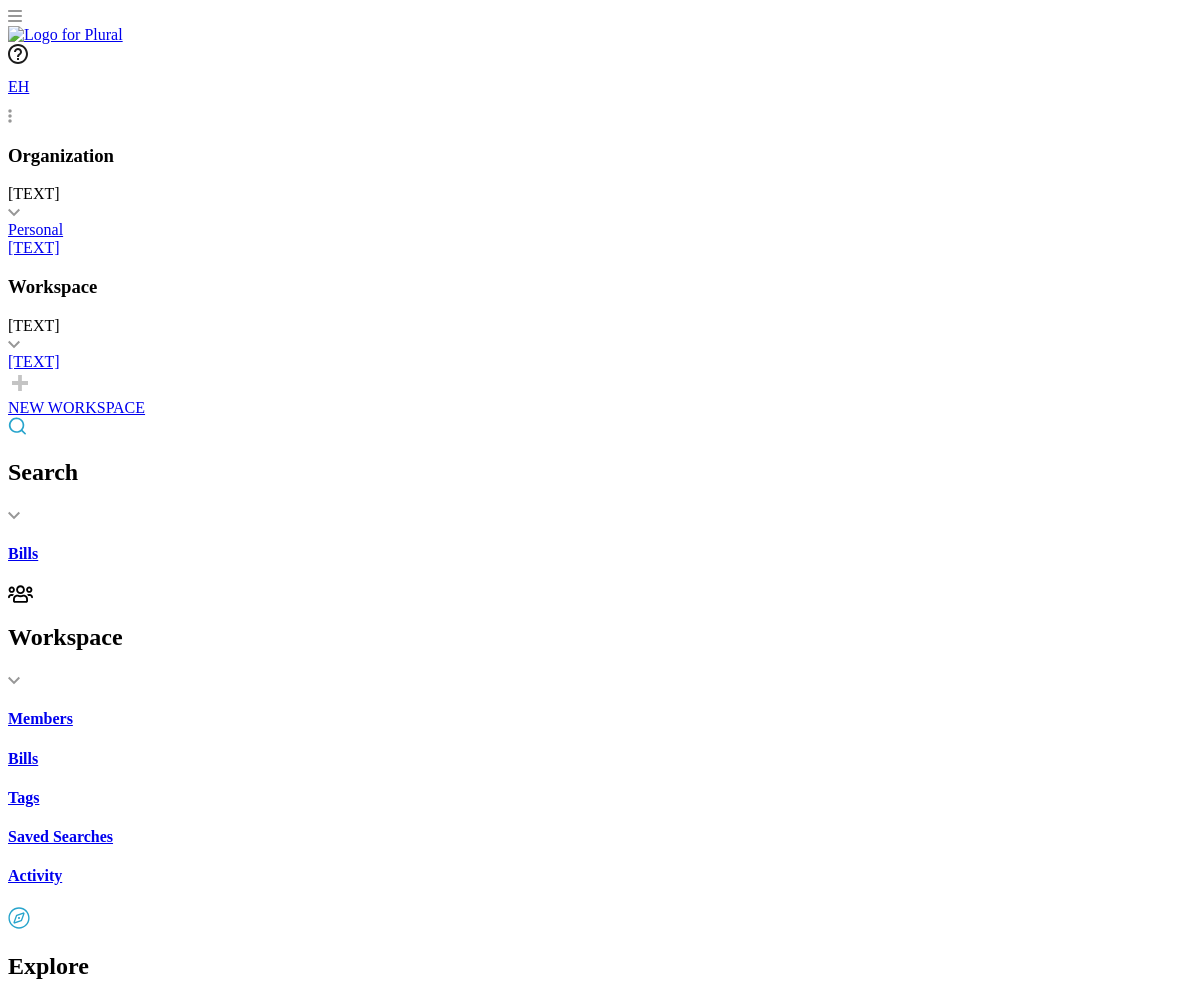 click on "California Financing Law: enforcement and penalties." at bounding box center (600, 2225) 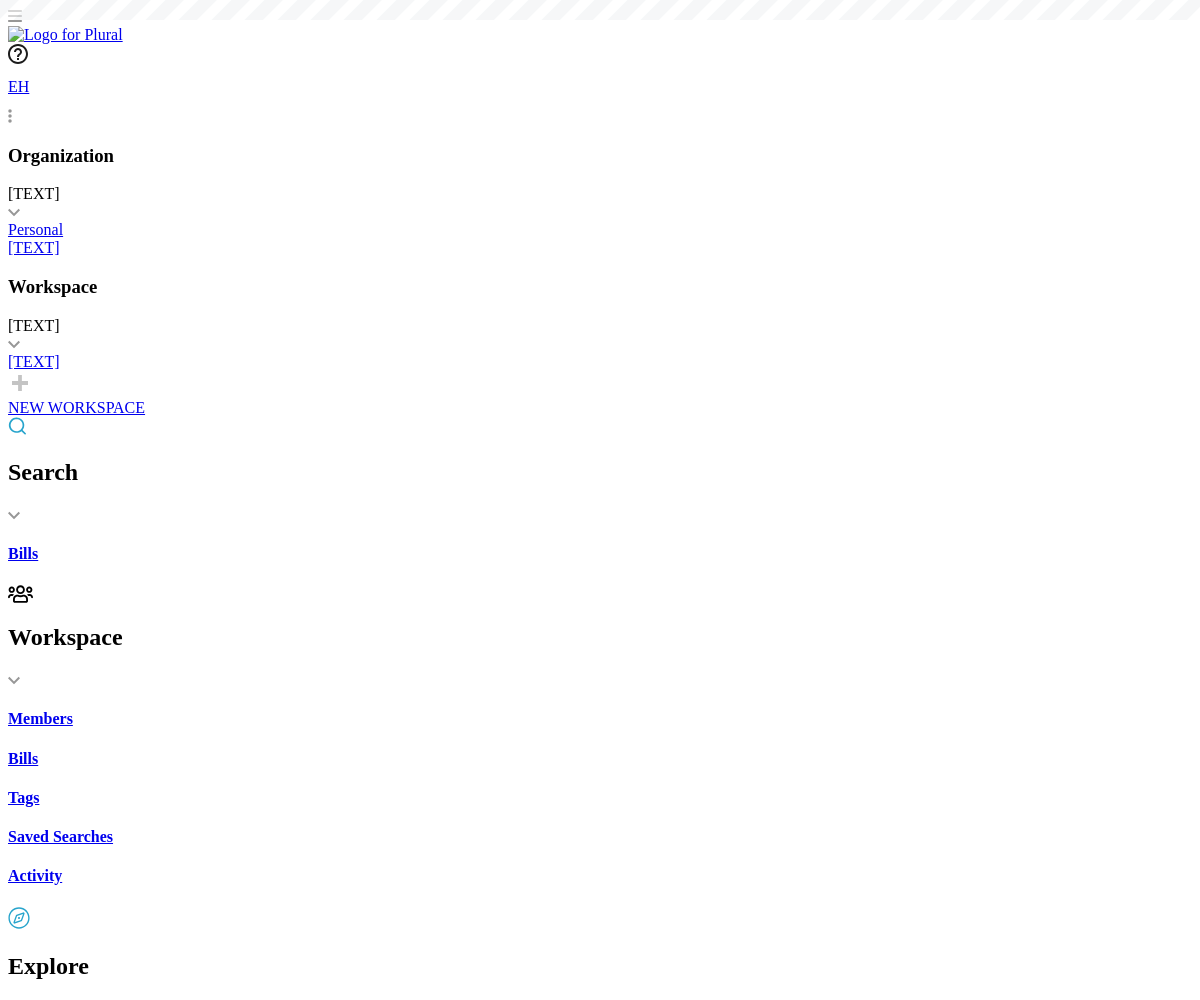 click on "Share" at bounding box center (47, 1707) 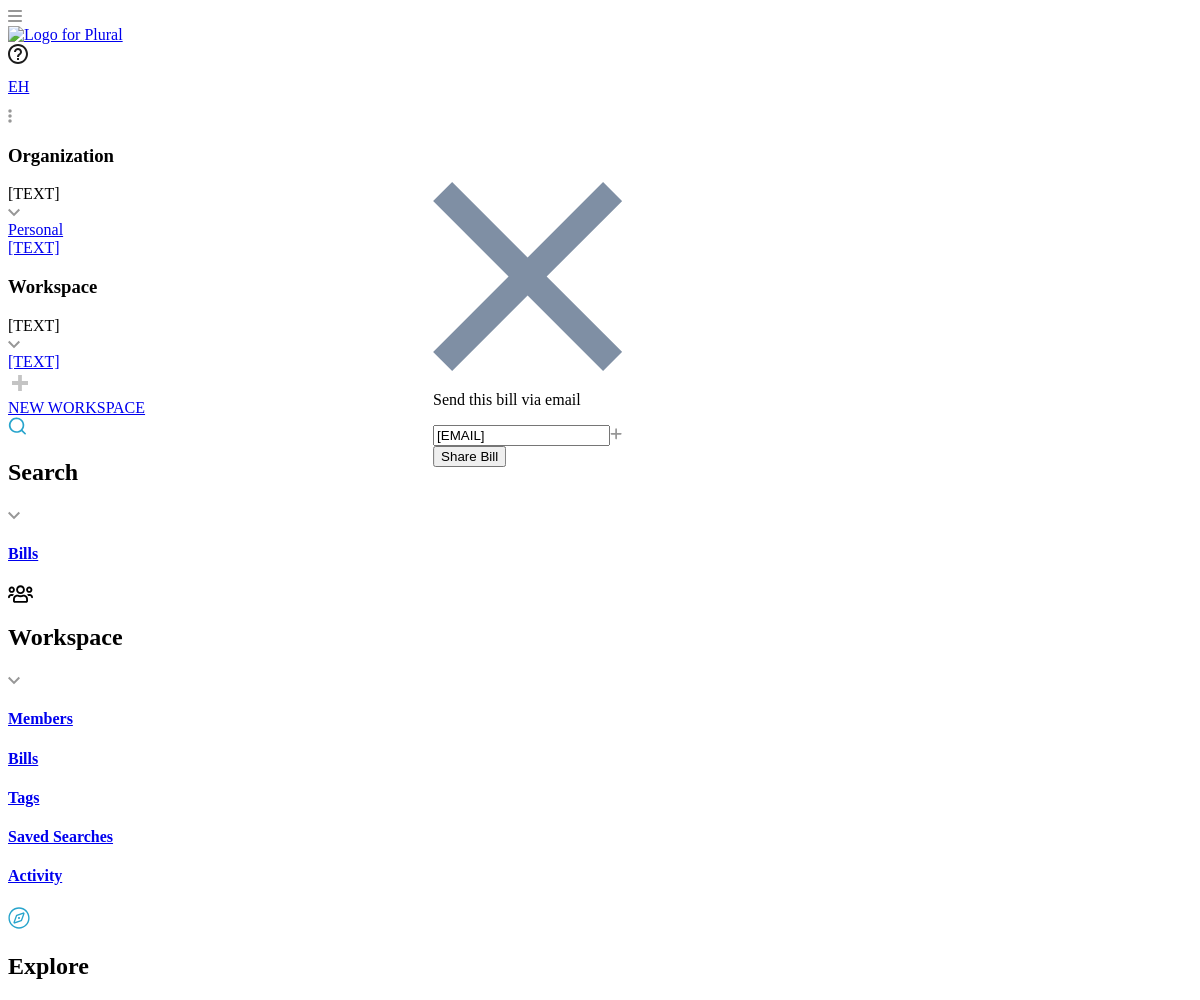 type on "[EMAIL]" 